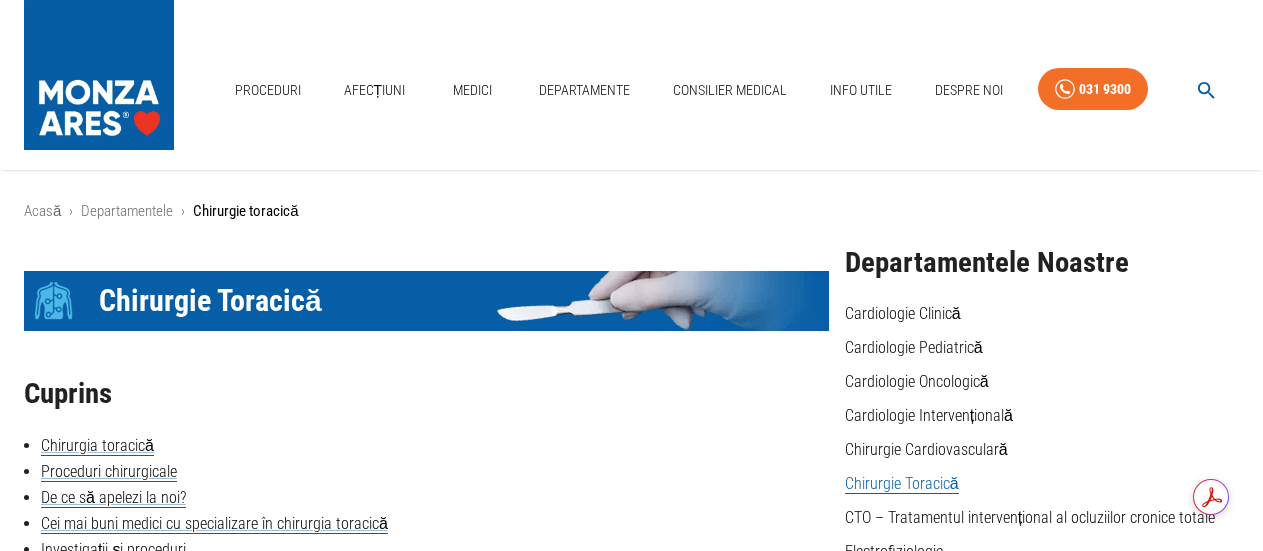 scroll, scrollTop: 100, scrollLeft: 0, axis: vertical 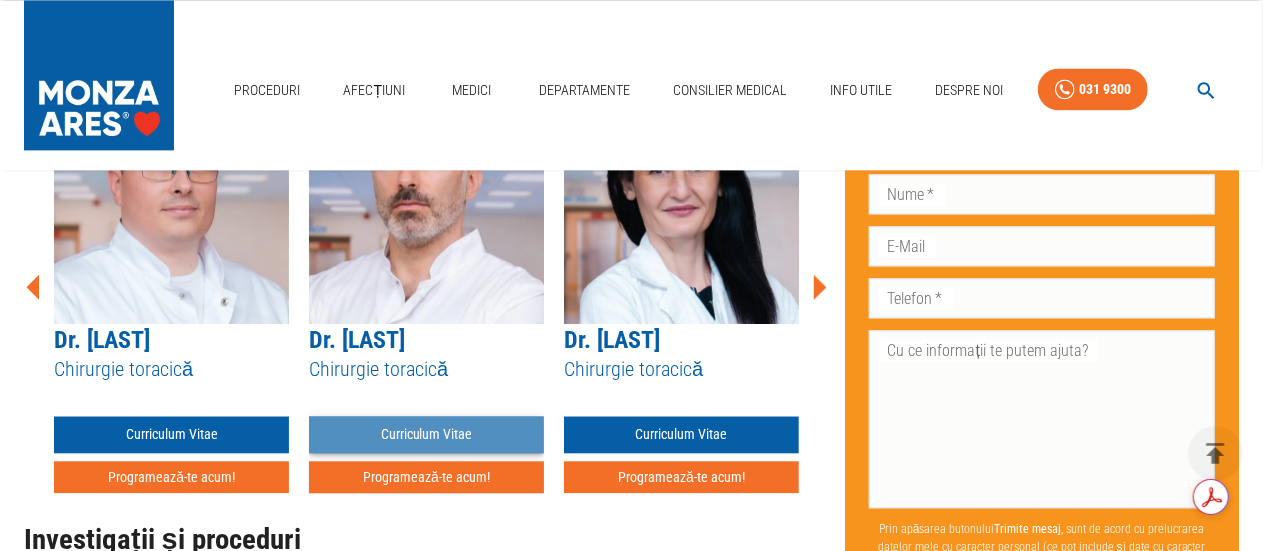 click on "Curriculum Vitae" at bounding box center (426, 434) 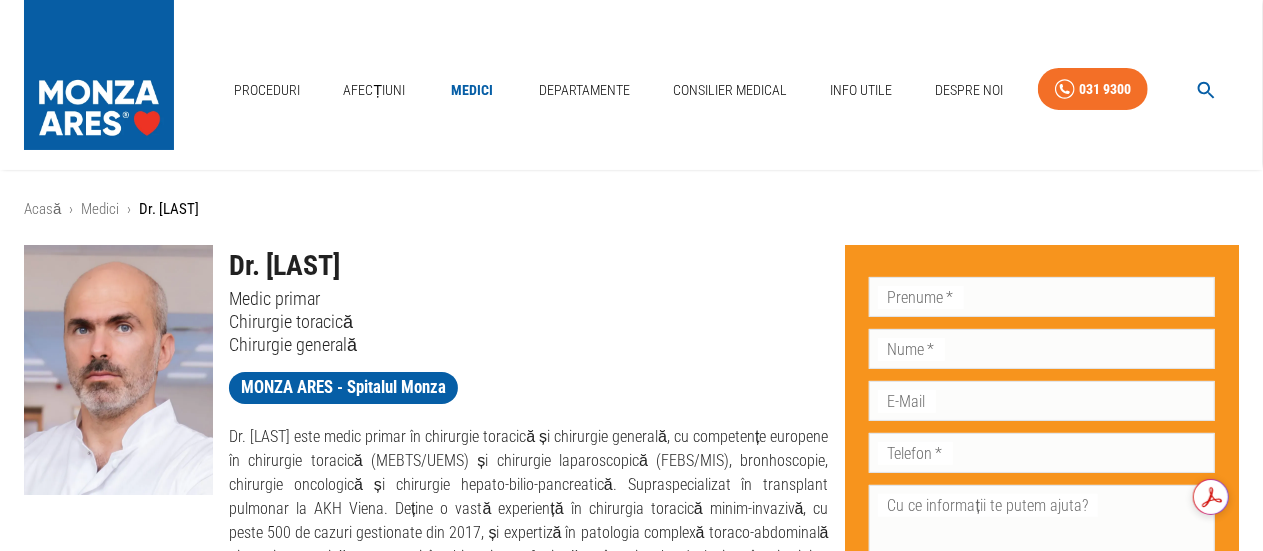 scroll, scrollTop: 0, scrollLeft: 0, axis: both 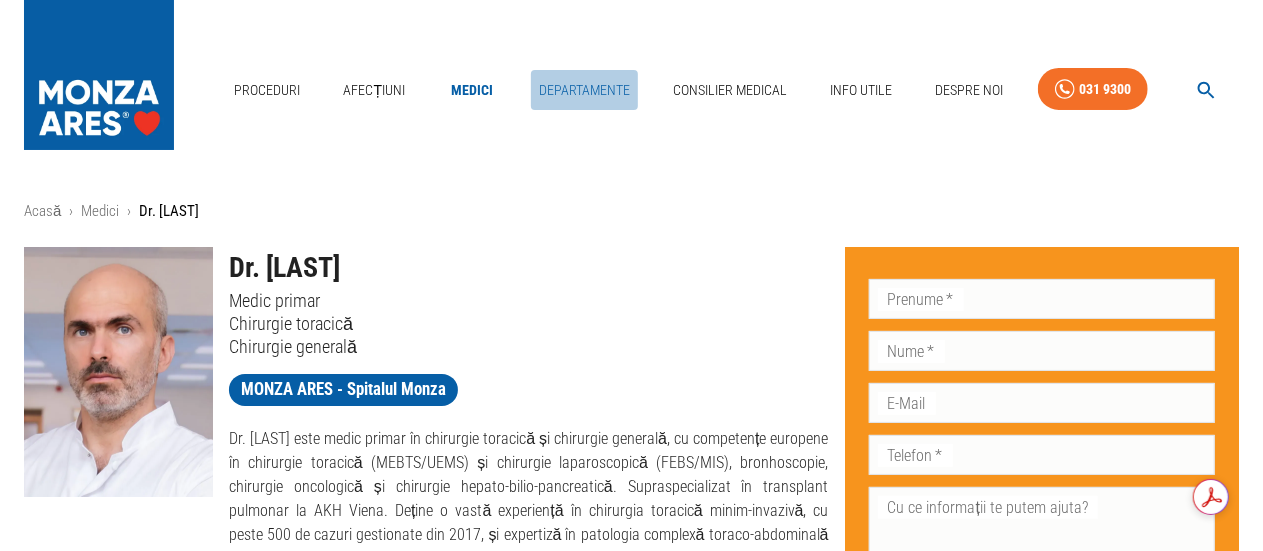 click on "Departamente" at bounding box center (584, 90) 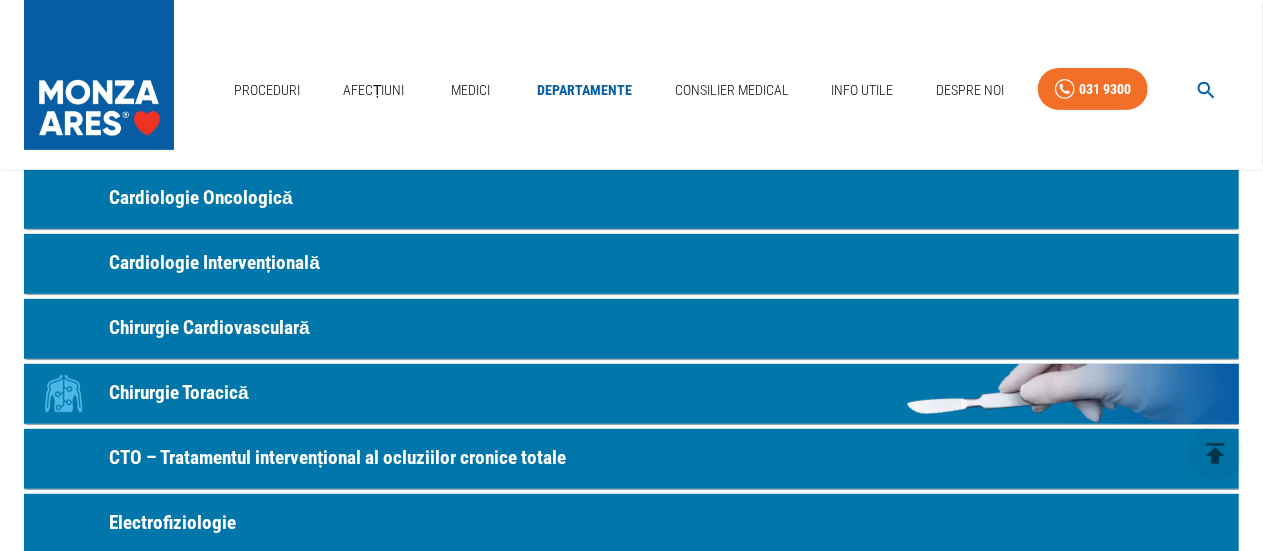 scroll, scrollTop: 300, scrollLeft: 0, axis: vertical 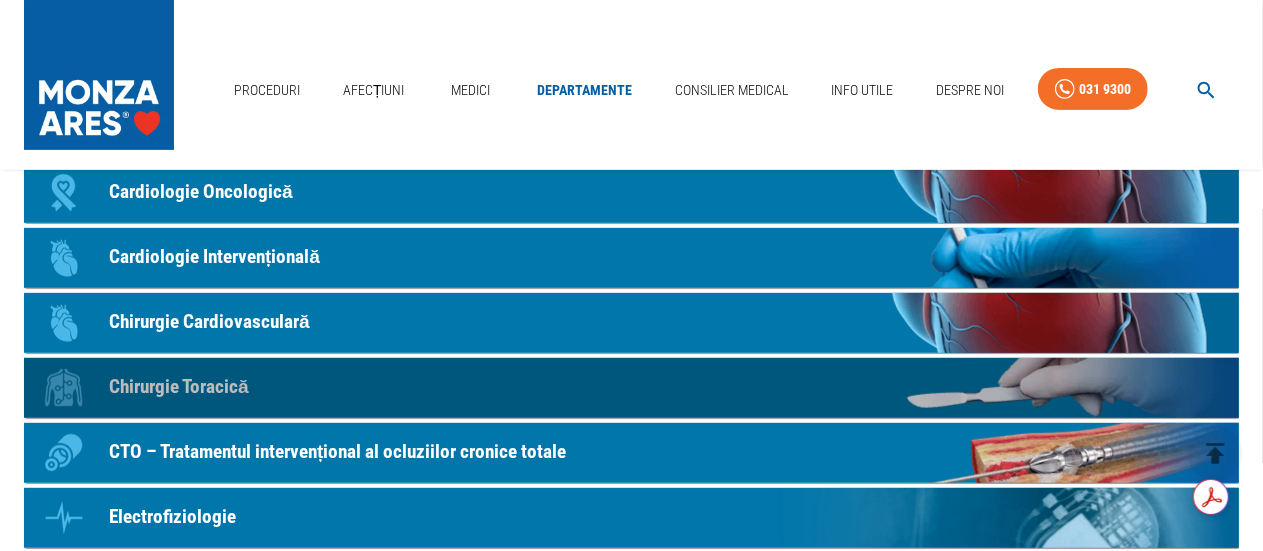 click on "Chirurgie Toracică" at bounding box center (179, 387) 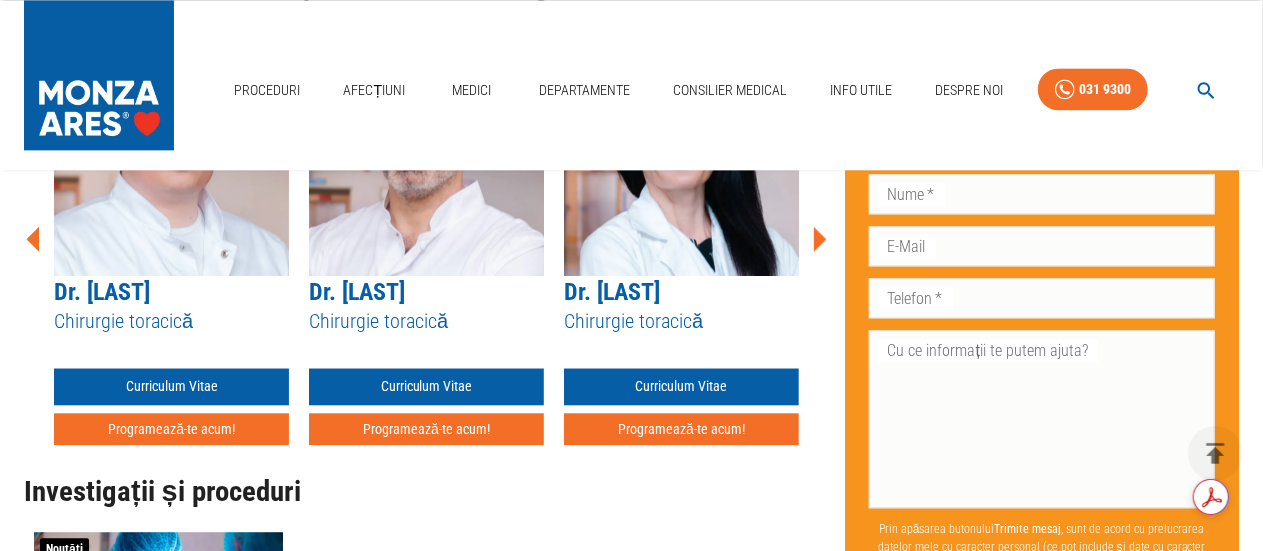 scroll, scrollTop: 2800, scrollLeft: 0, axis: vertical 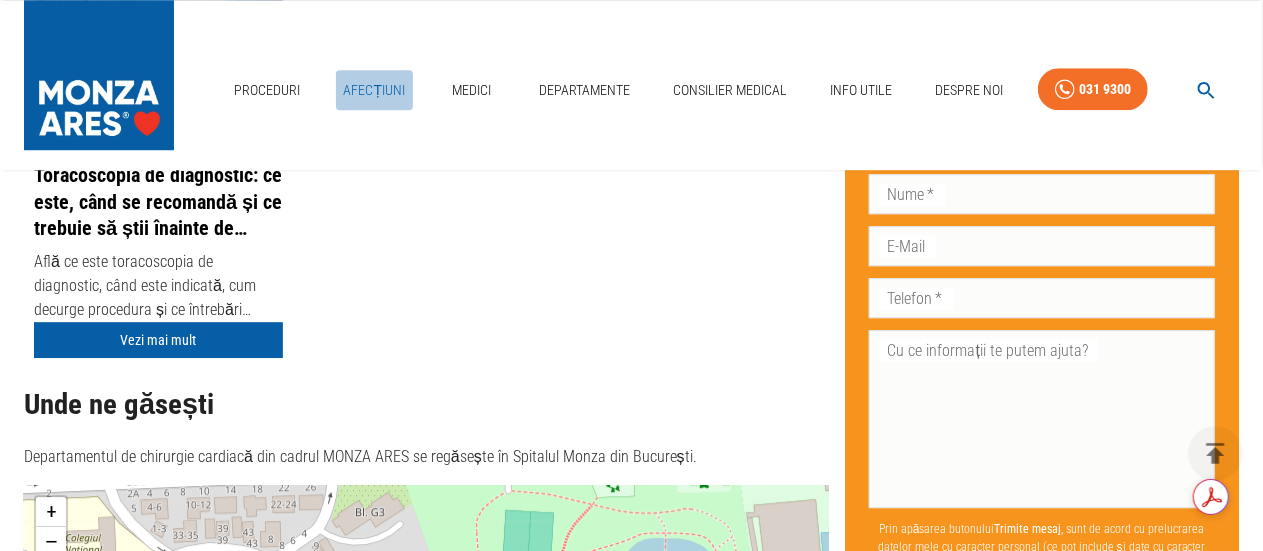click on "Afecțiuni" at bounding box center [375, 90] 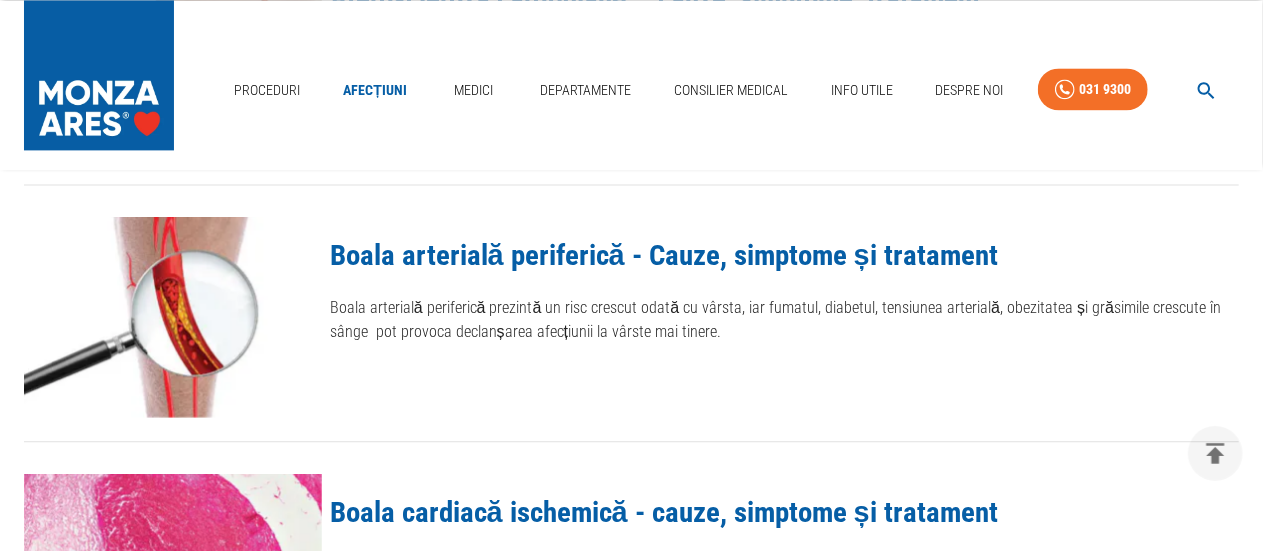scroll, scrollTop: 2820, scrollLeft: 0, axis: vertical 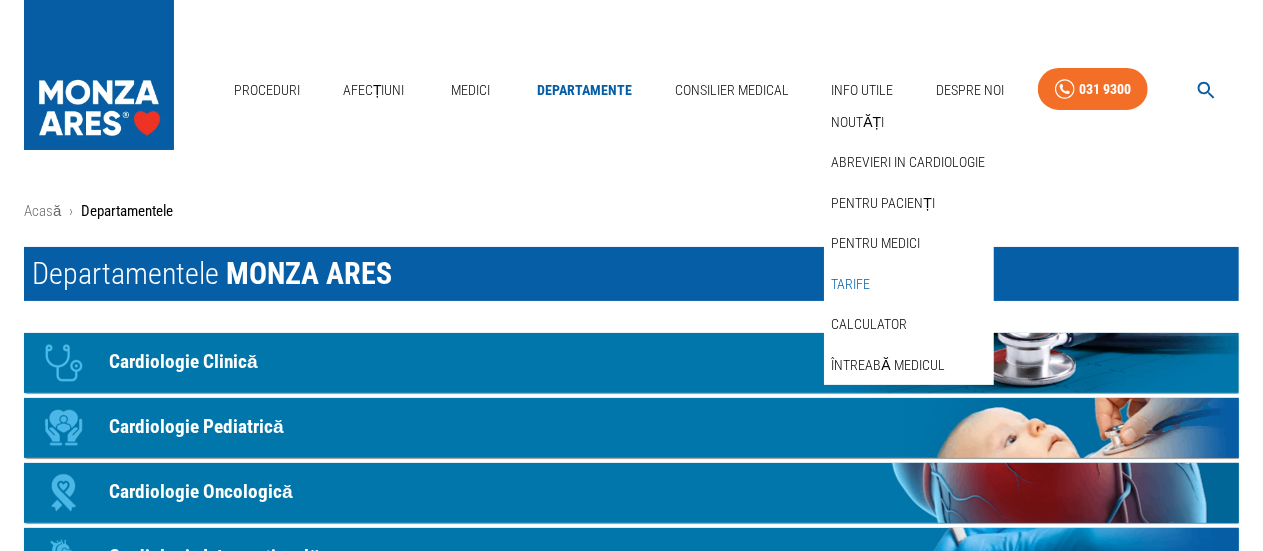 click on "Tarife" at bounding box center (851, 284) 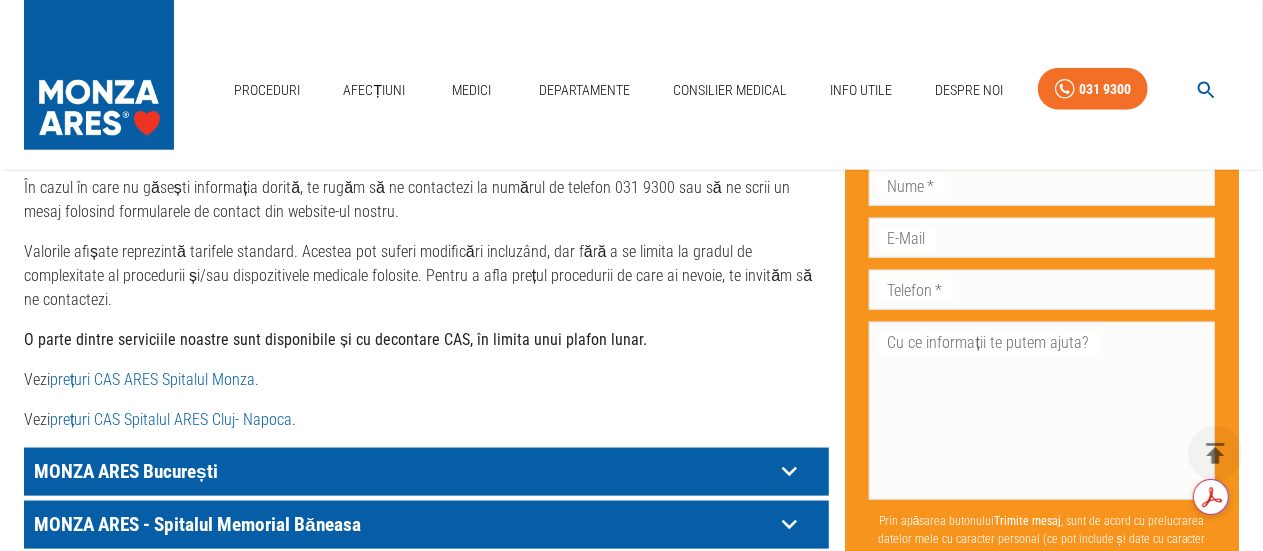 scroll, scrollTop: 1000, scrollLeft: 0, axis: vertical 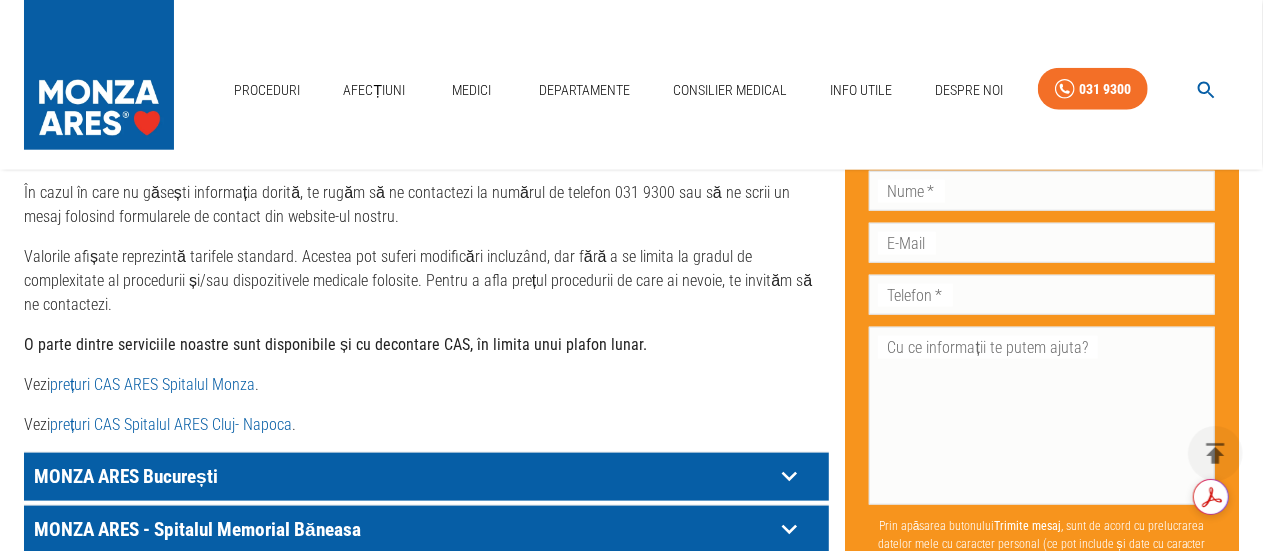 click on "prețuri CAS ARES Spitalul Monza" at bounding box center [152, 384] 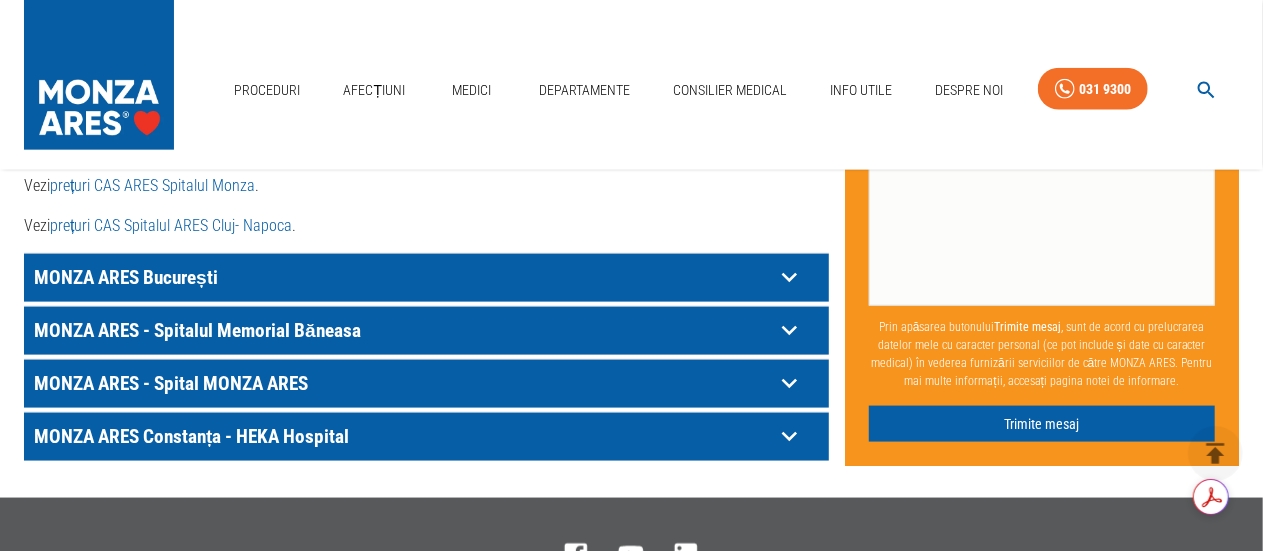 scroll, scrollTop: 1200, scrollLeft: 0, axis: vertical 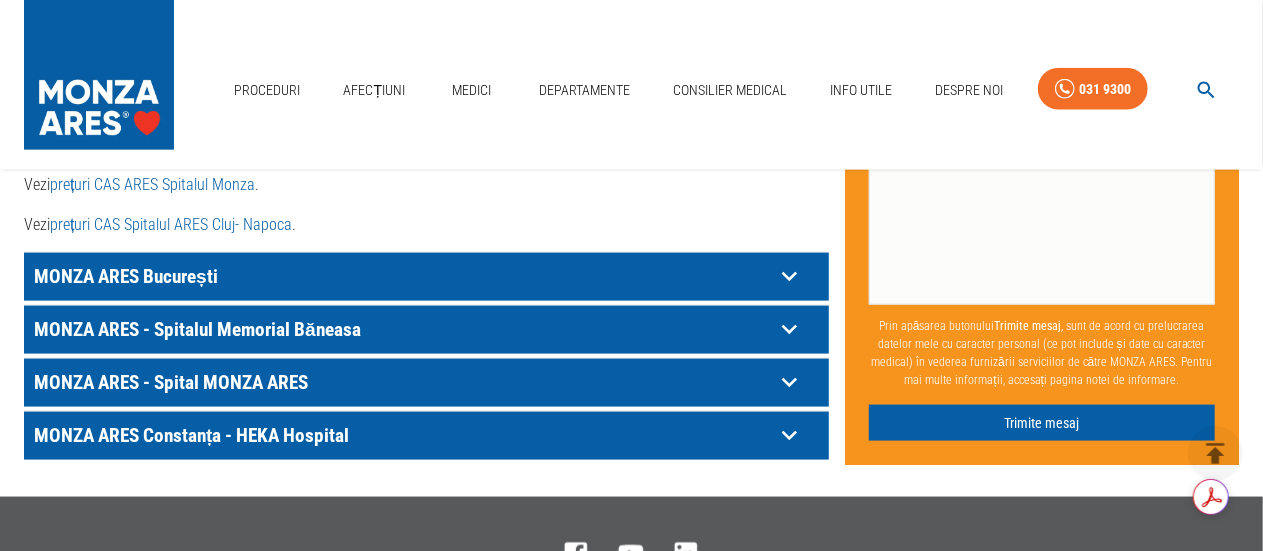 click on "MONZA ARES București" at bounding box center [401, 276] 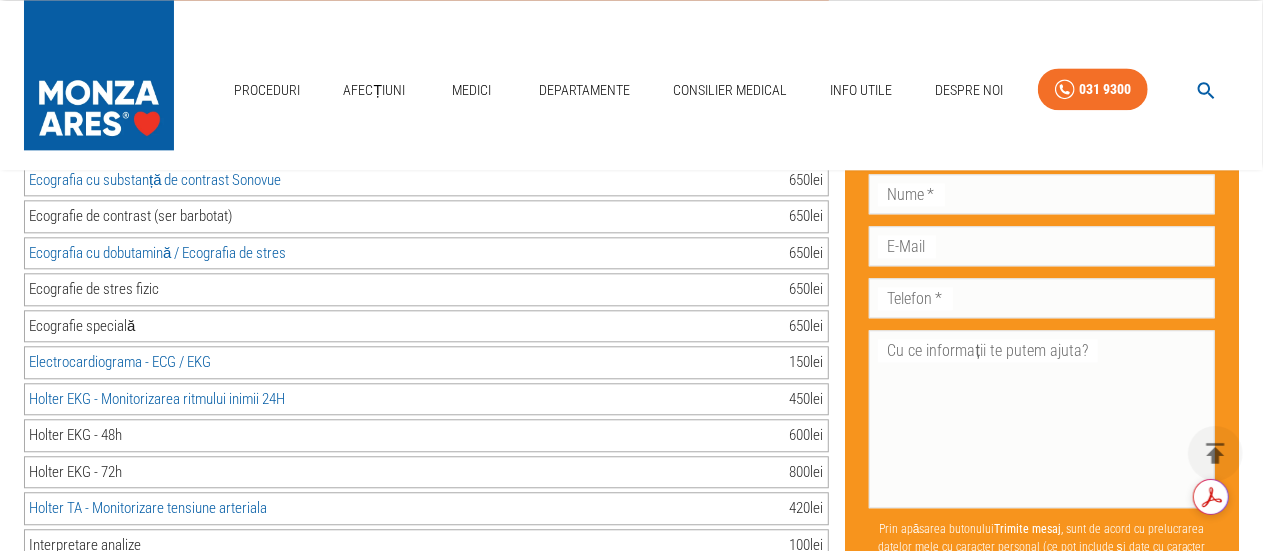 scroll, scrollTop: 40002, scrollLeft: 0, axis: vertical 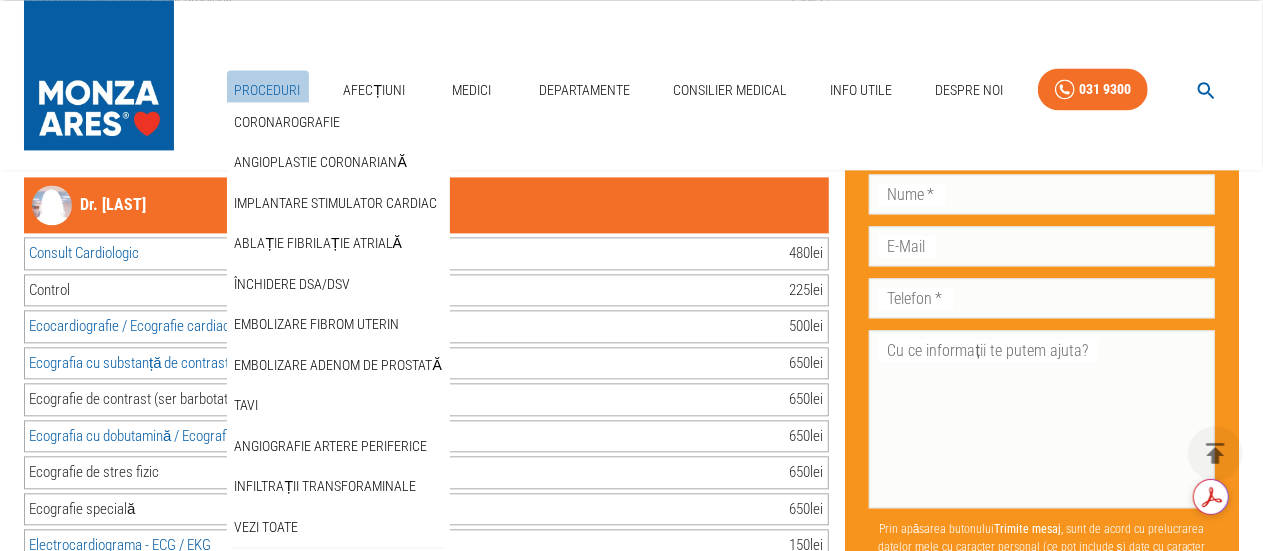 click on "Proceduri" at bounding box center [268, 90] 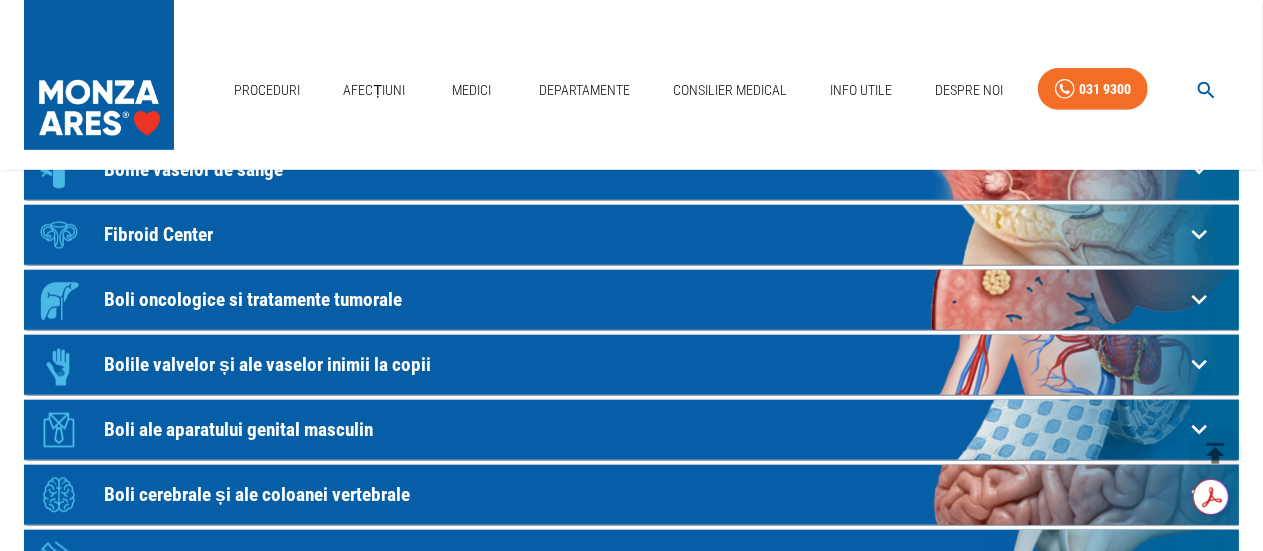scroll, scrollTop: 500, scrollLeft: 0, axis: vertical 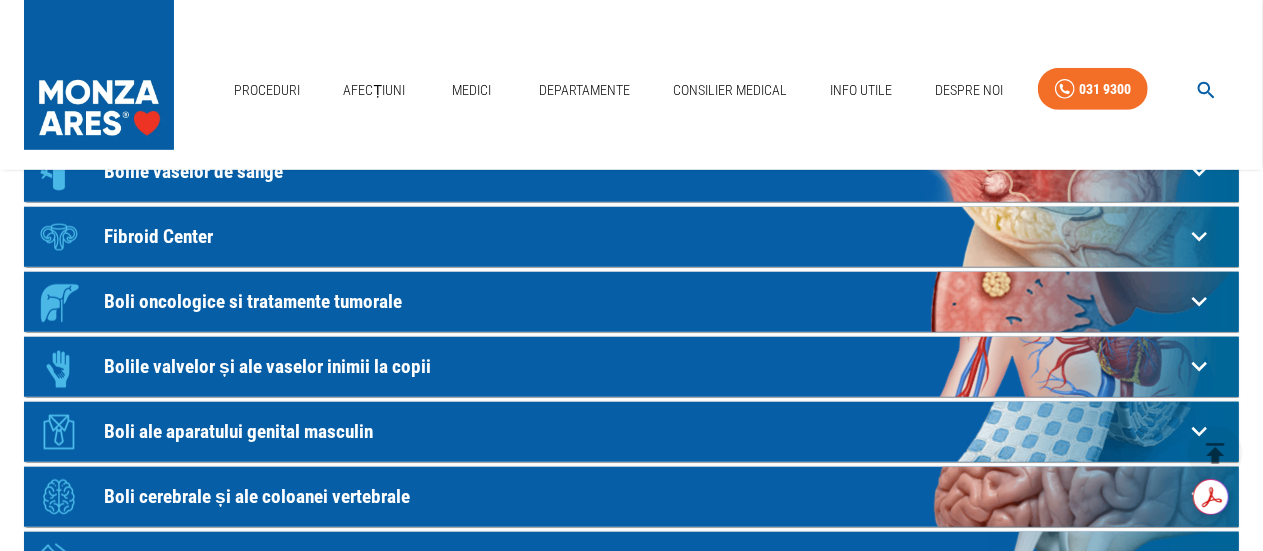 click on "Boli oncologice si tratamente tumorale" at bounding box center [644, -154] 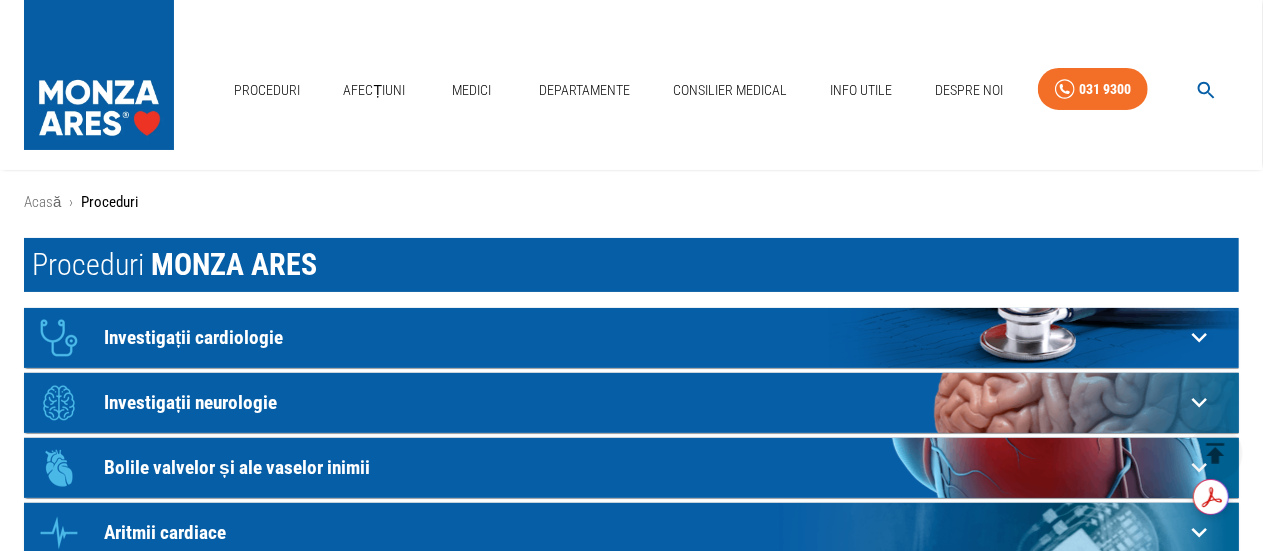scroll, scrollTop: 0, scrollLeft: 0, axis: both 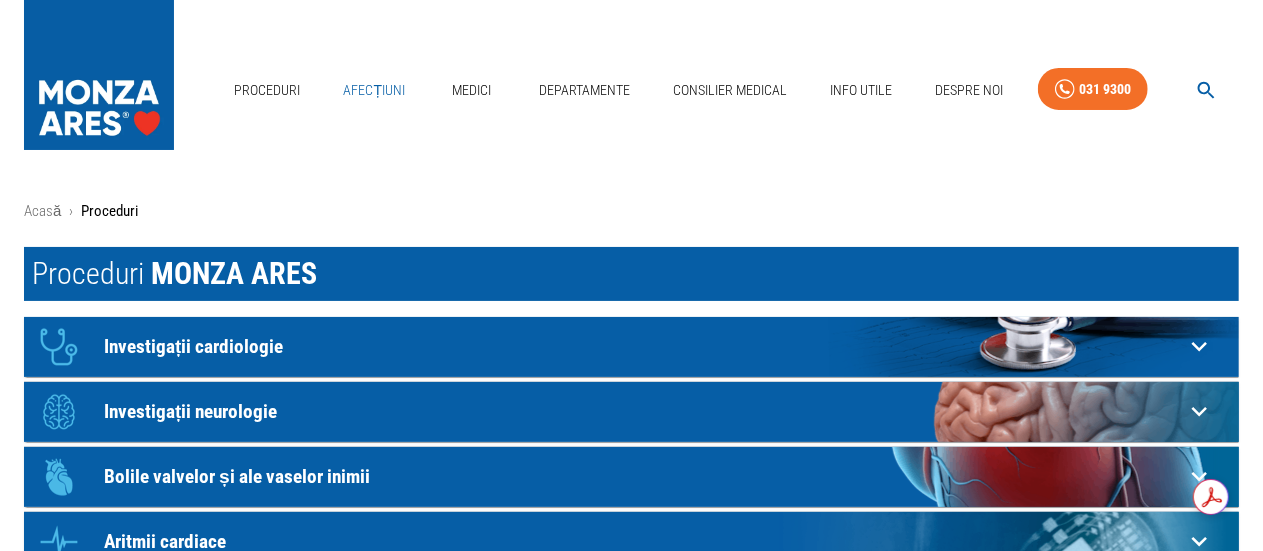 click on "Afecțiuni" at bounding box center (375, 90) 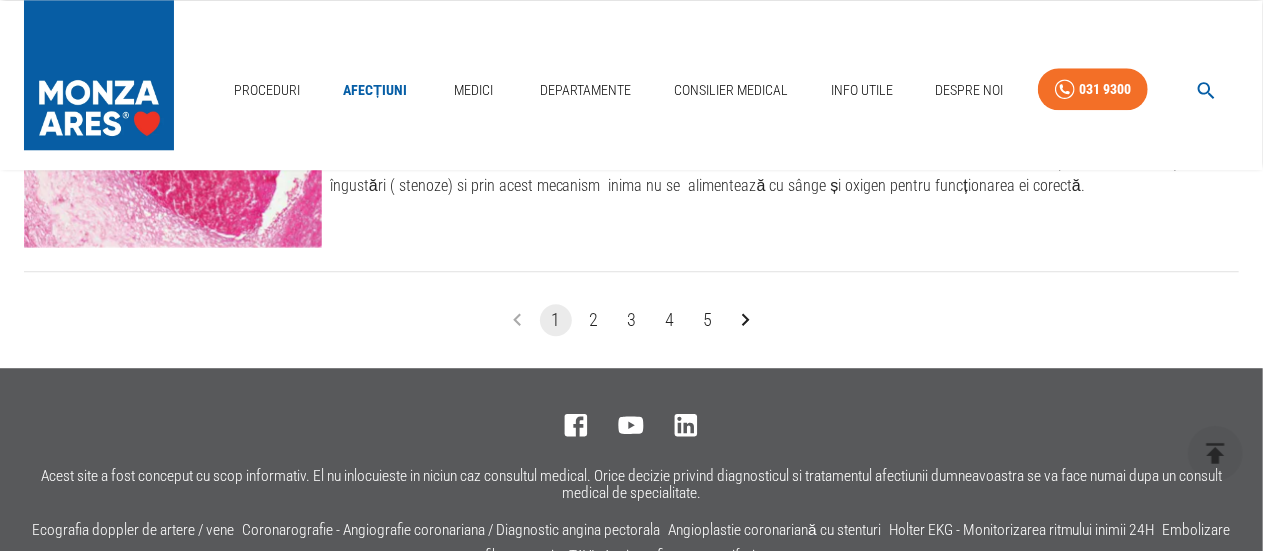 scroll, scrollTop: 2600, scrollLeft: 0, axis: vertical 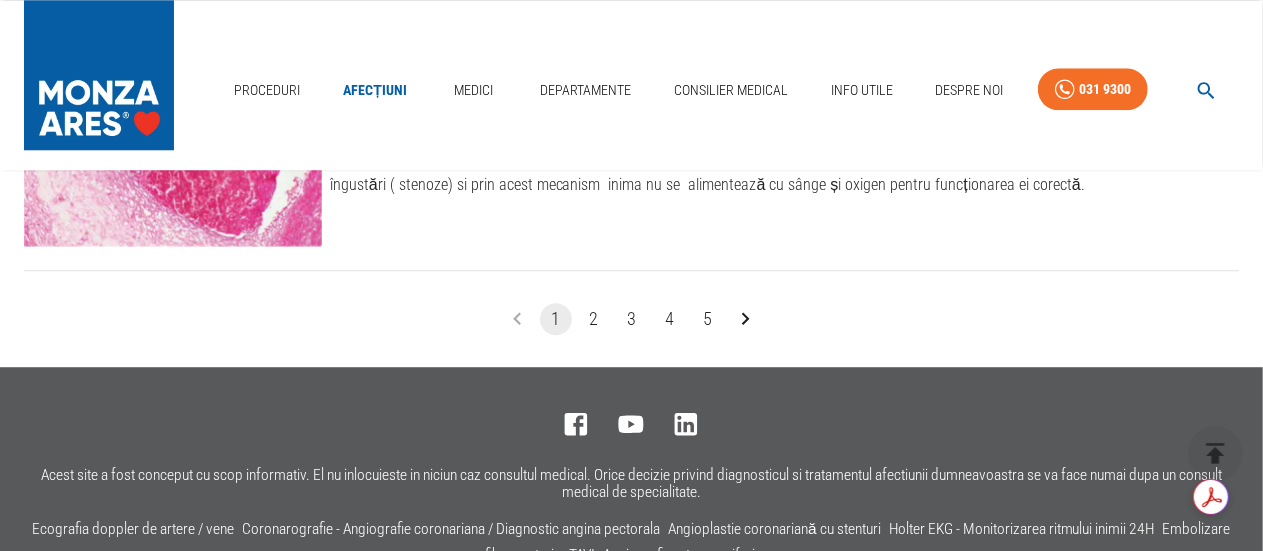 click 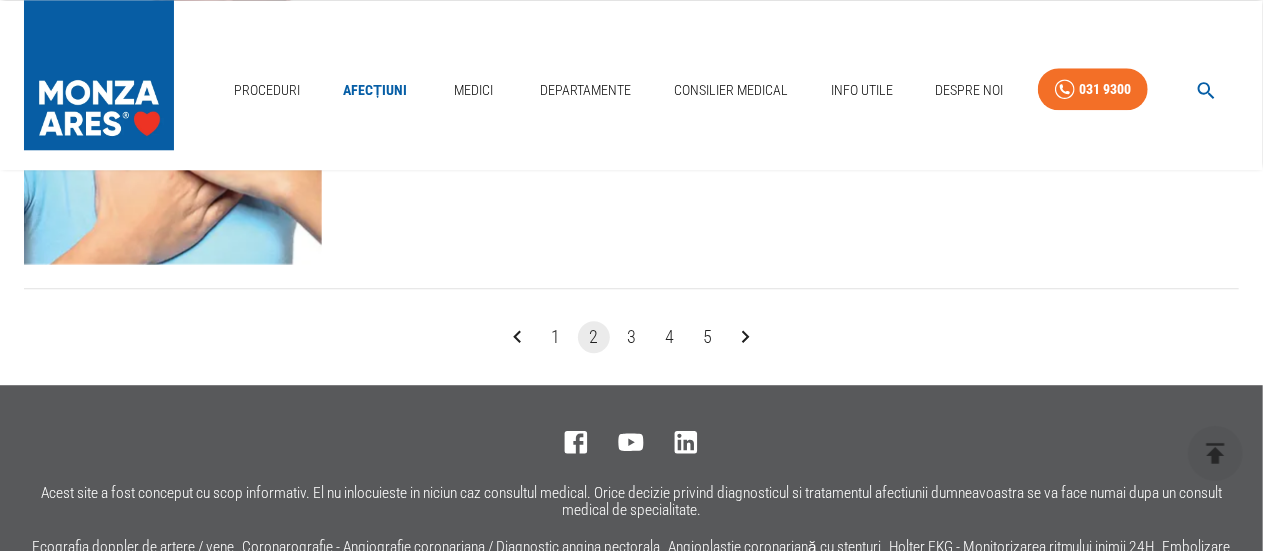 scroll, scrollTop: 2700, scrollLeft: 0, axis: vertical 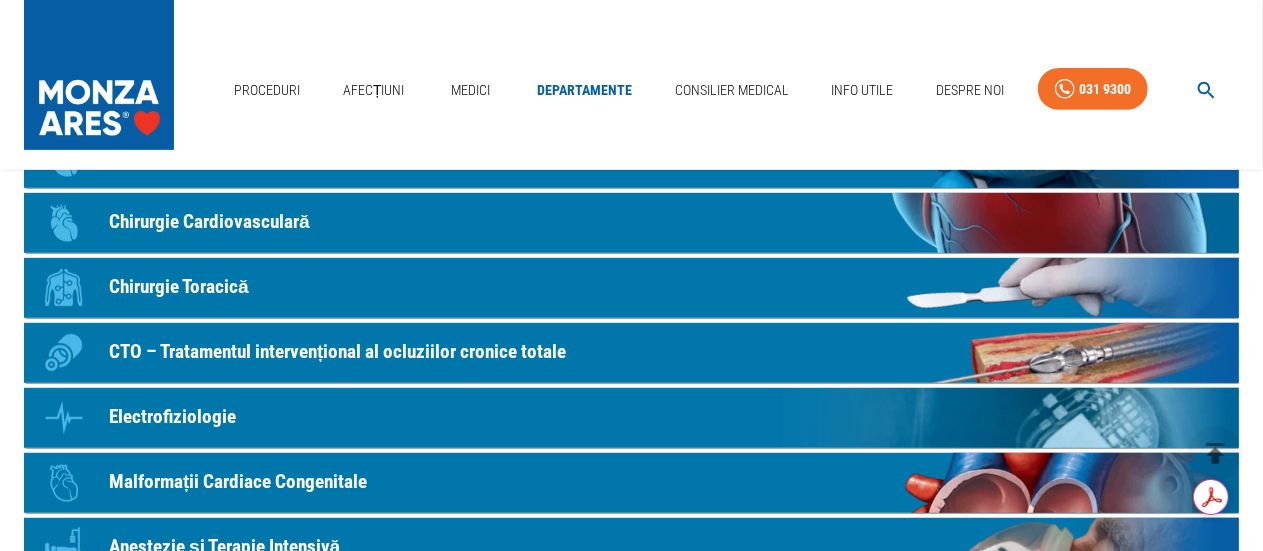 click on "Chirurgie Toracică" at bounding box center [179, 287] 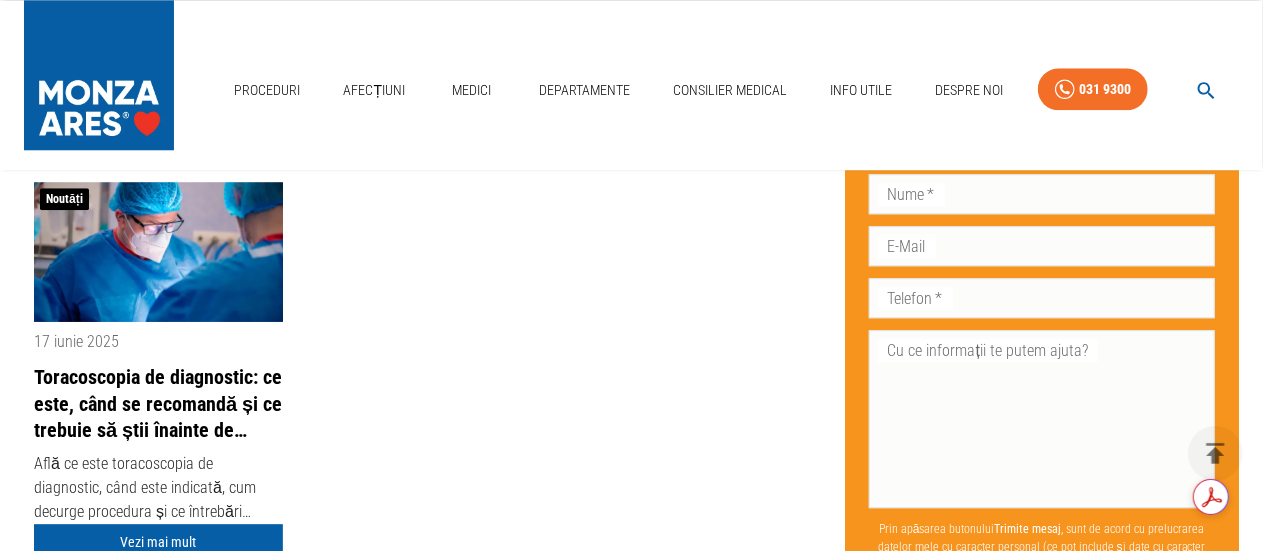 scroll, scrollTop: 2600, scrollLeft: 0, axis: vertical 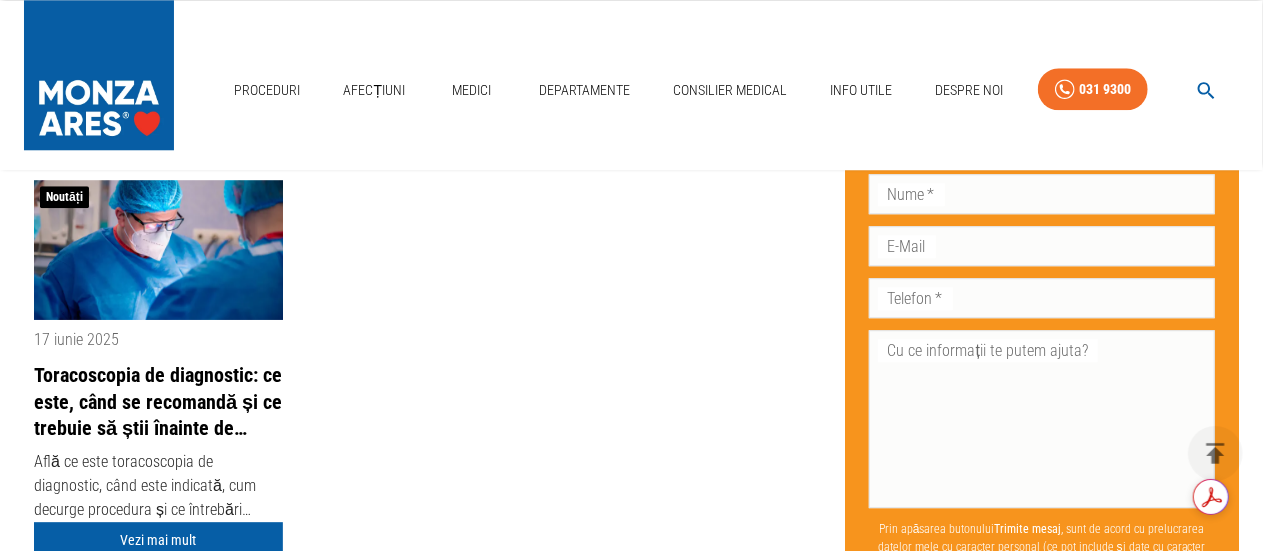 click on "Toracoscopia de diagnostic: ce este, când se recomandă și ce trebuie să știi înainte de intervenție" at bounding box center [158, 402] 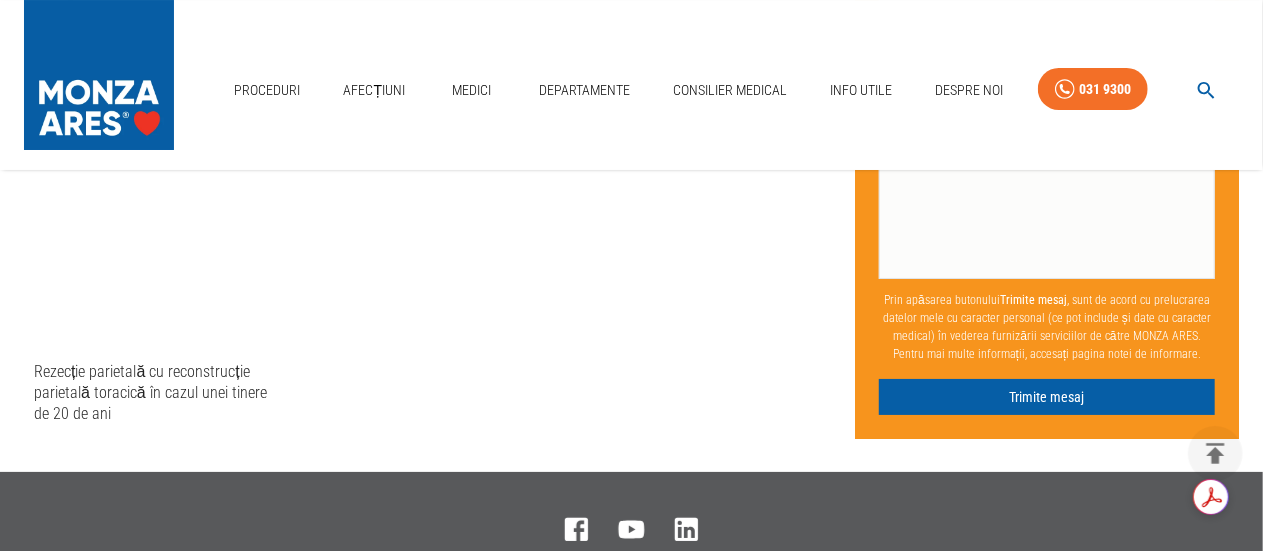 scroll, scrollTop: 3700, scrollLeft: 0, axis: vertical 